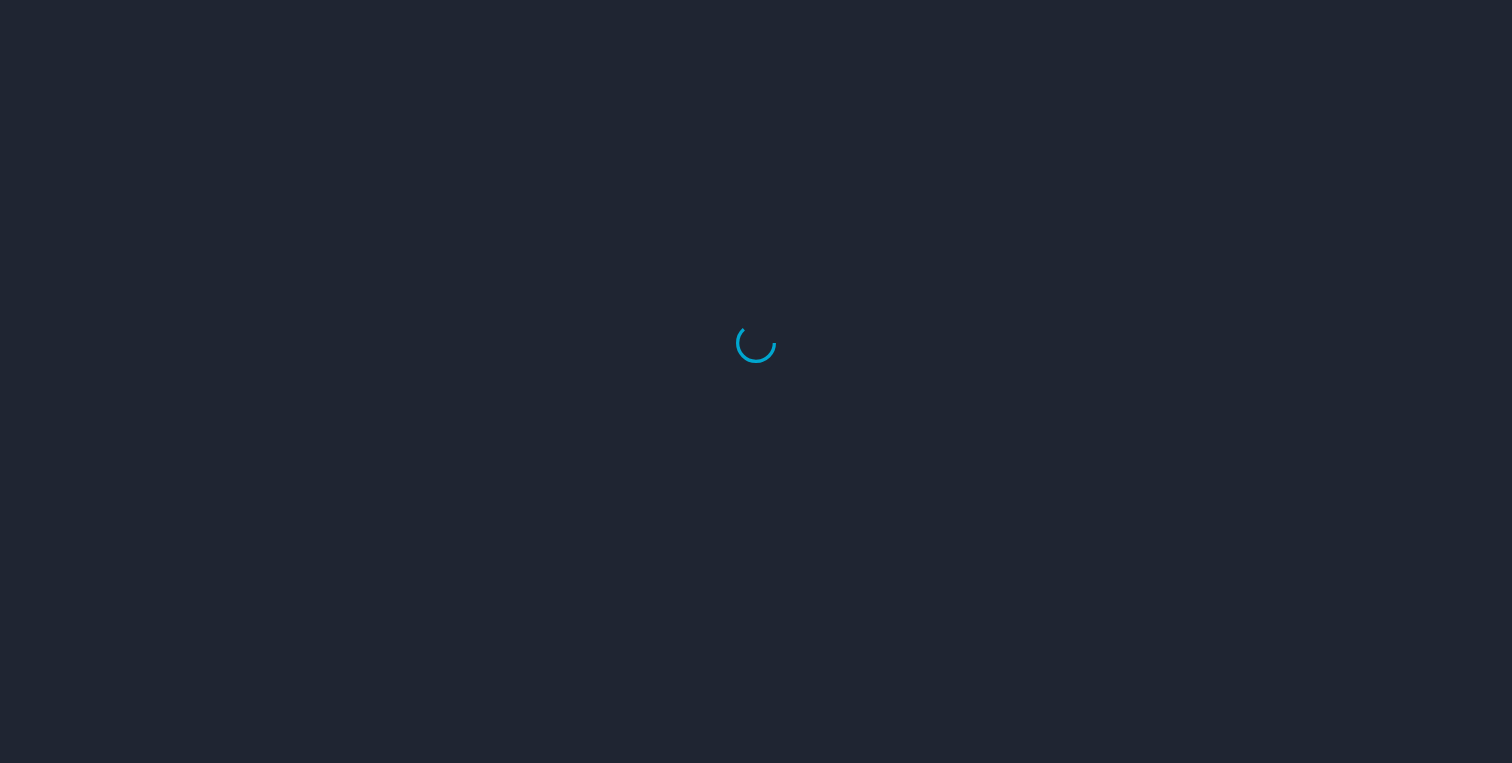 scroll, scrollTop: 0, scrollLeft: 0, axis: both 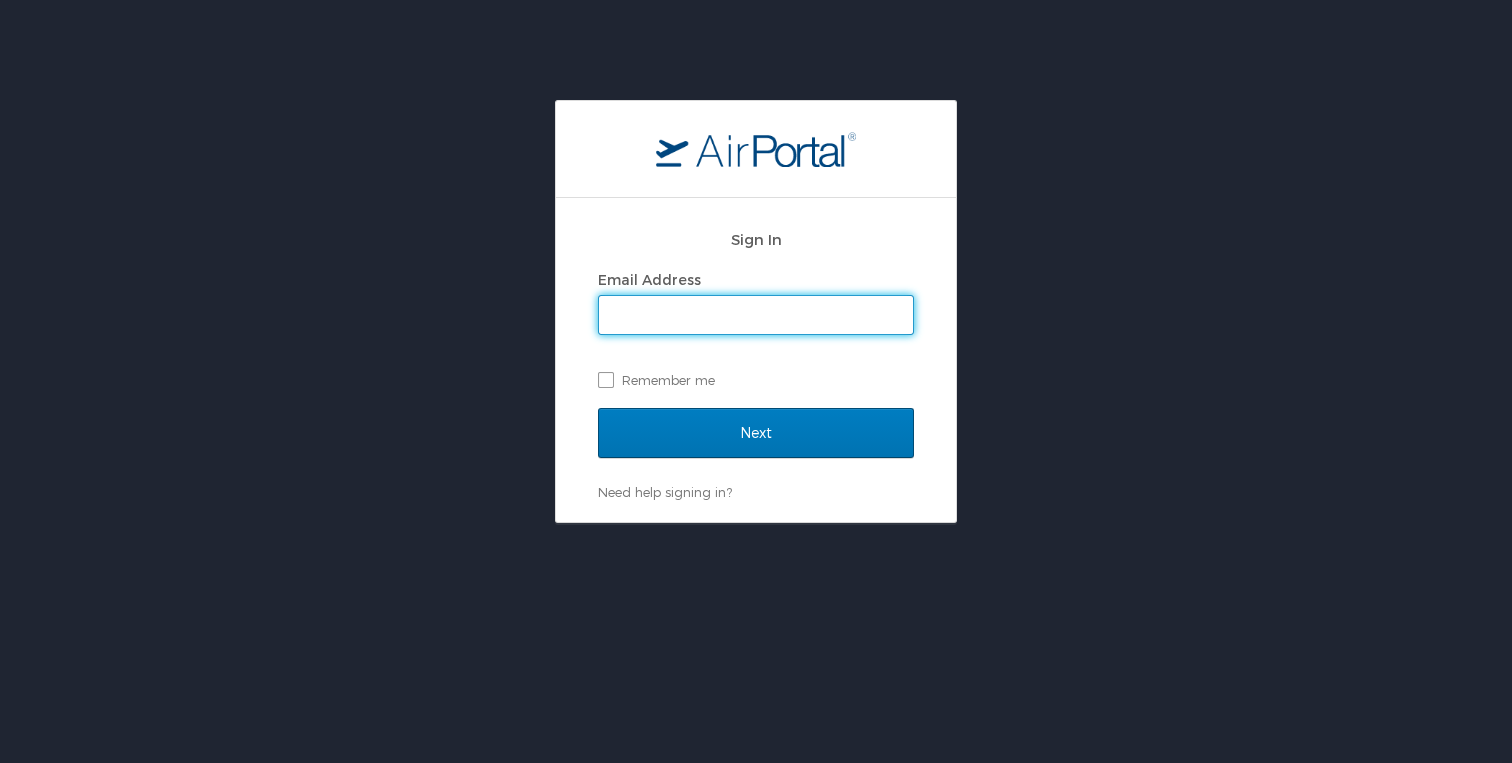 click on "Email Address" at bounding box center (756, 315) 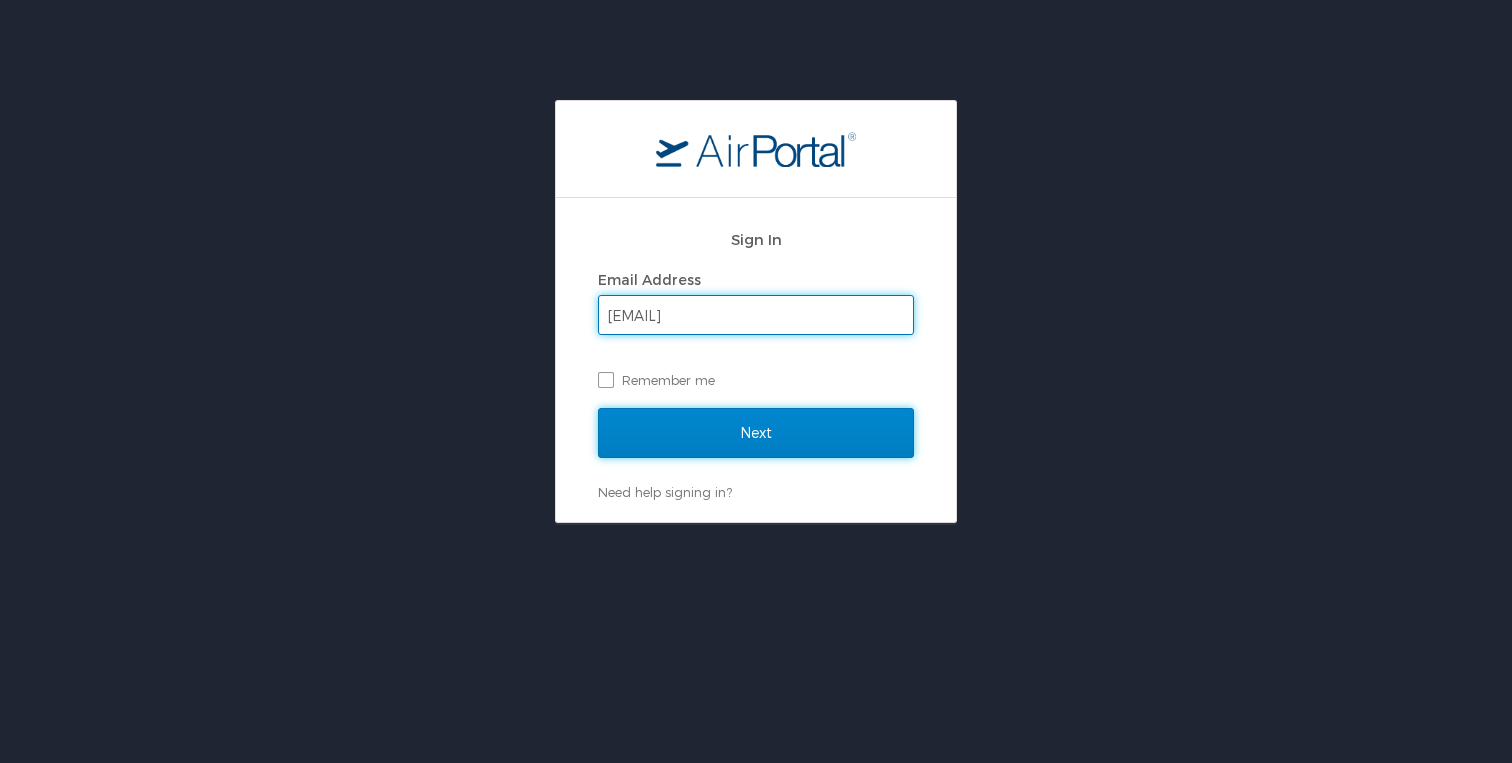 click on "Next" at bounding box center (756, 433) 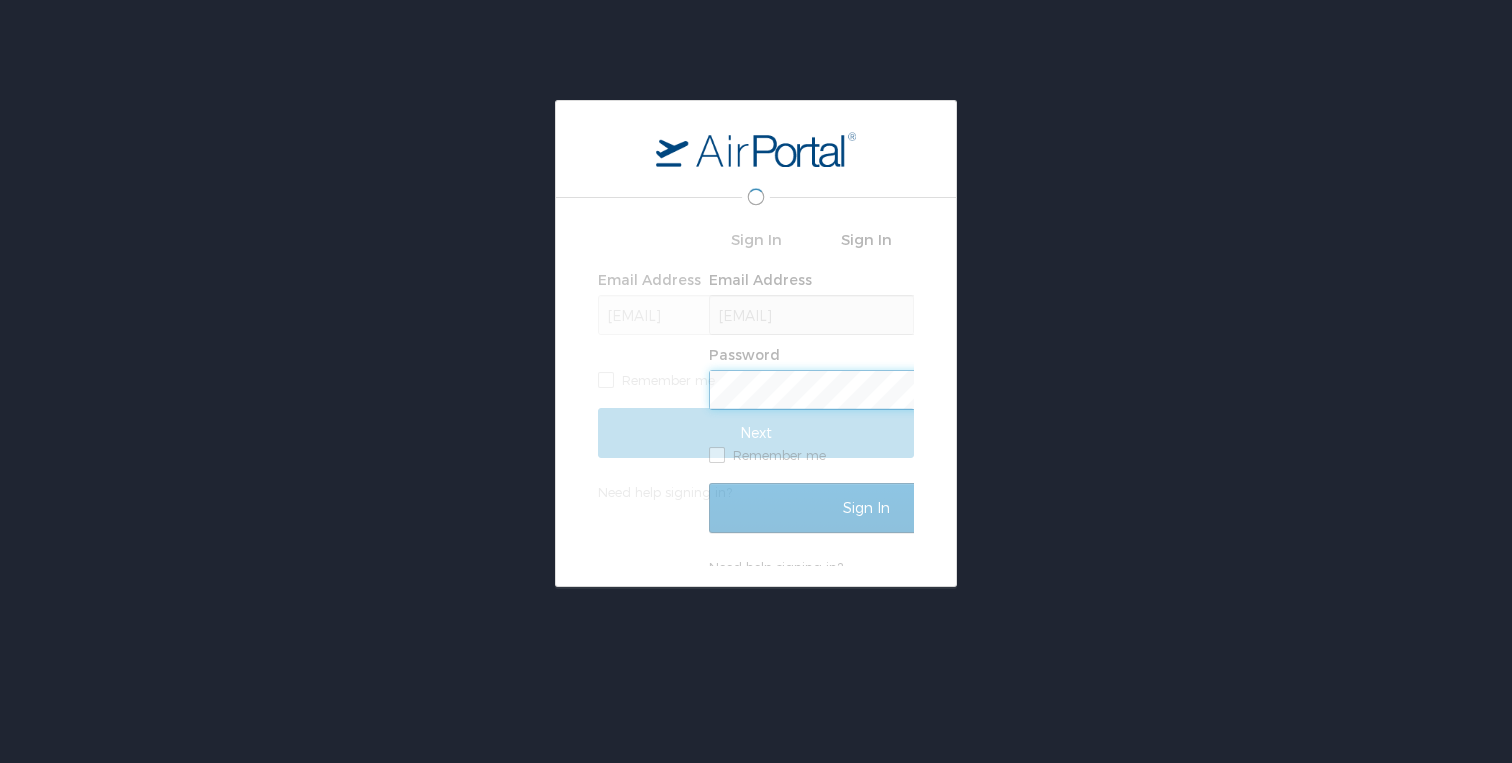 scroll, scrollTop: 0, scrollLeft: 0, axis: both 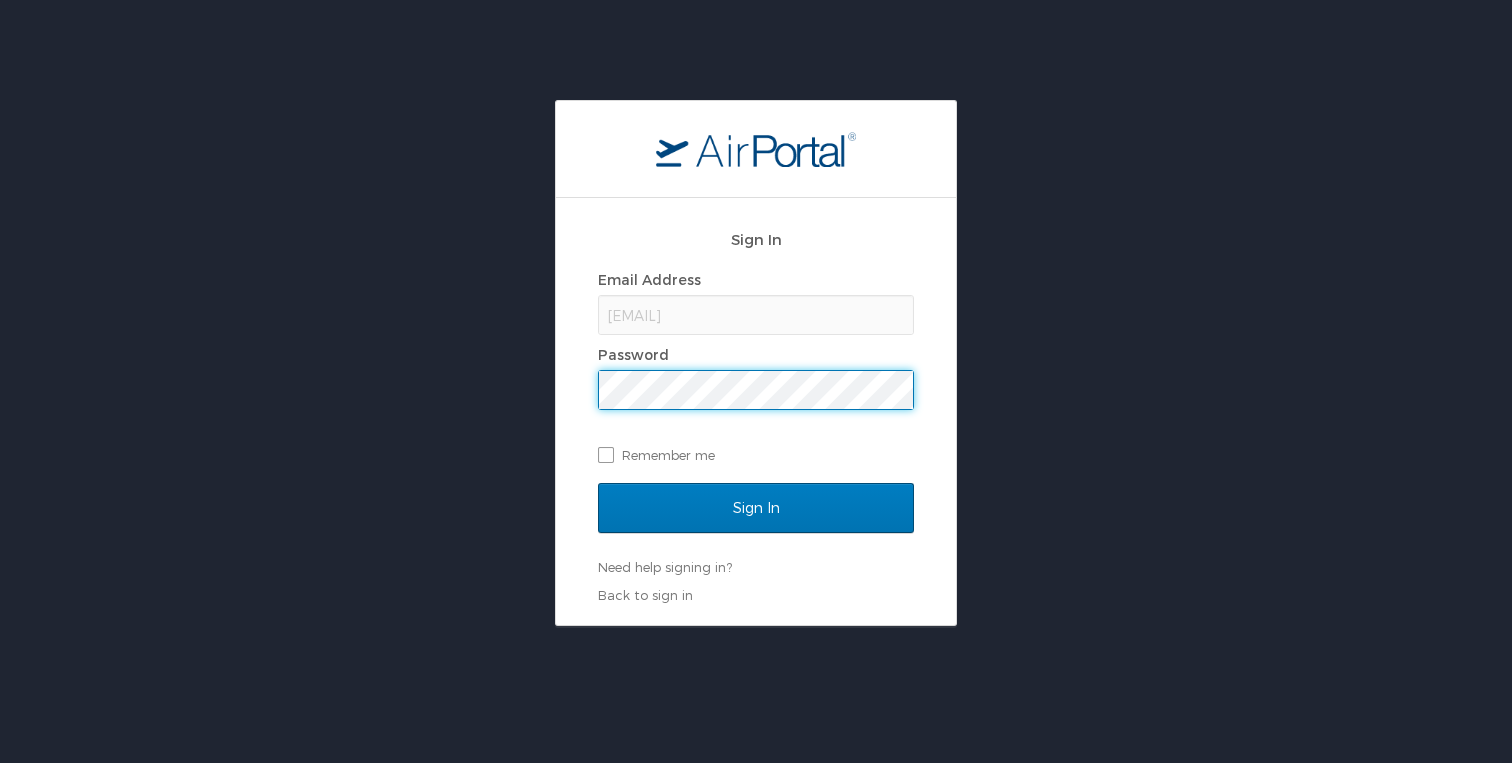 click on "Sign In" at bounding box center [756, 508] 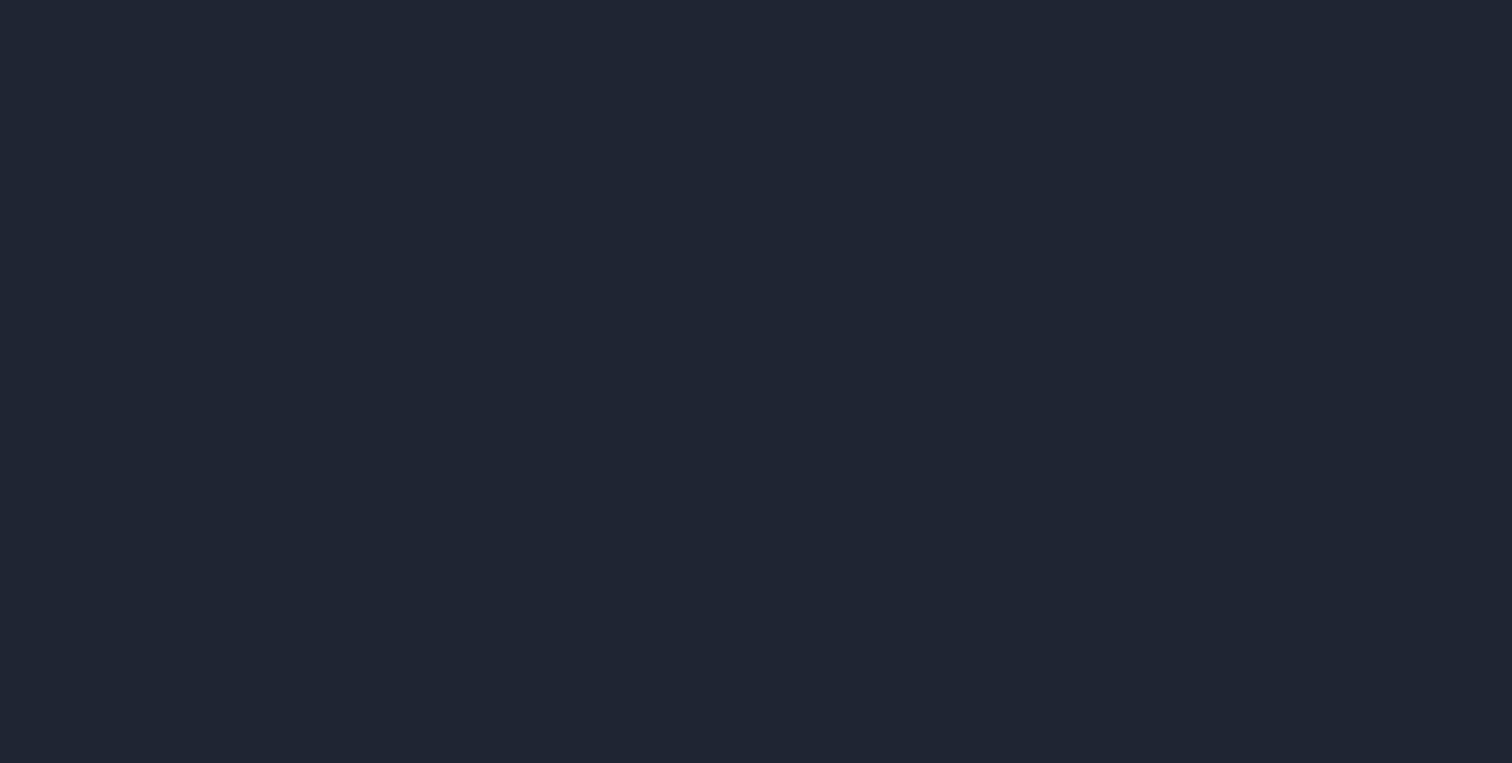 scroll, scrollTop: 0, scrollLeft: 0, axis: both 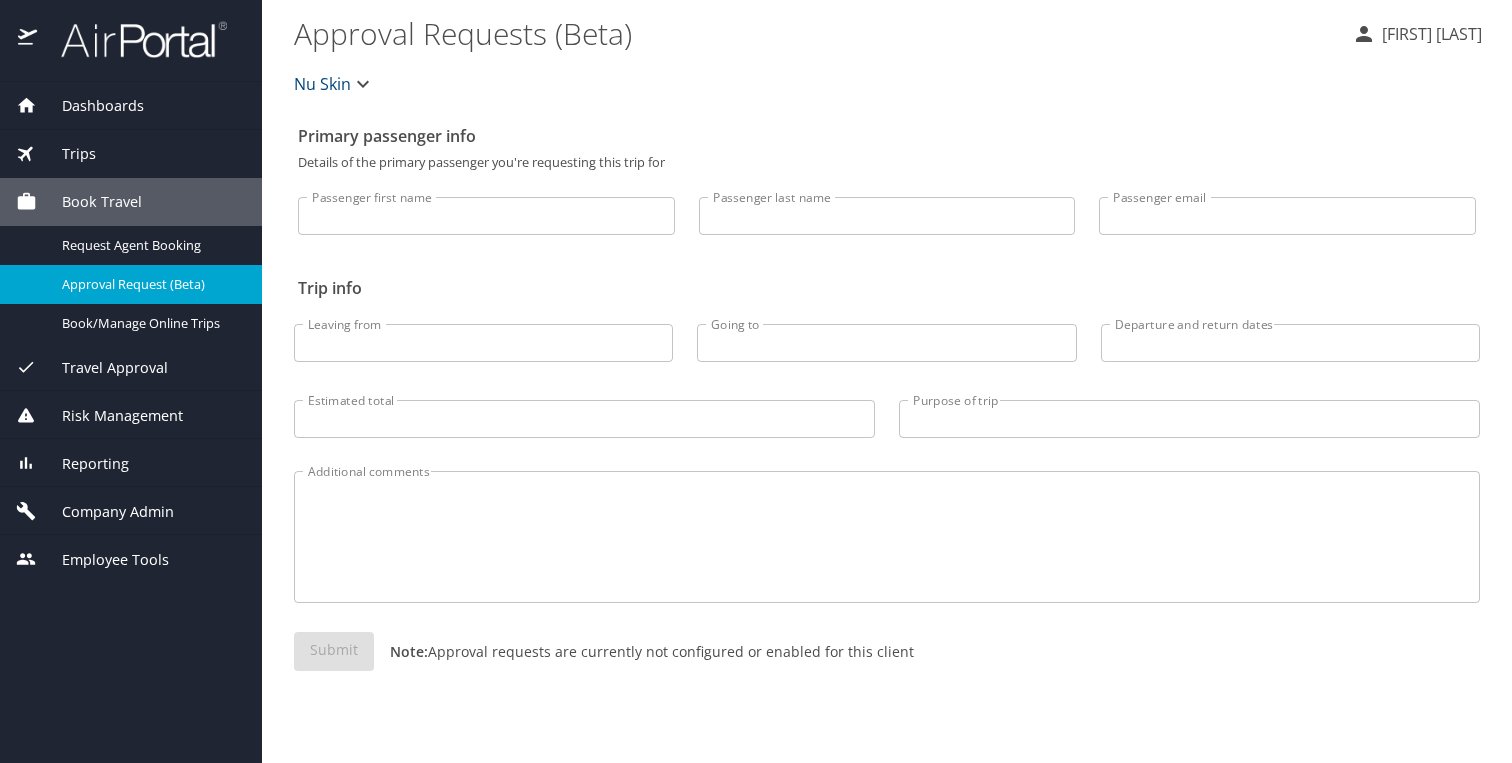 click on "Trips" at bounding box center [66, 154] 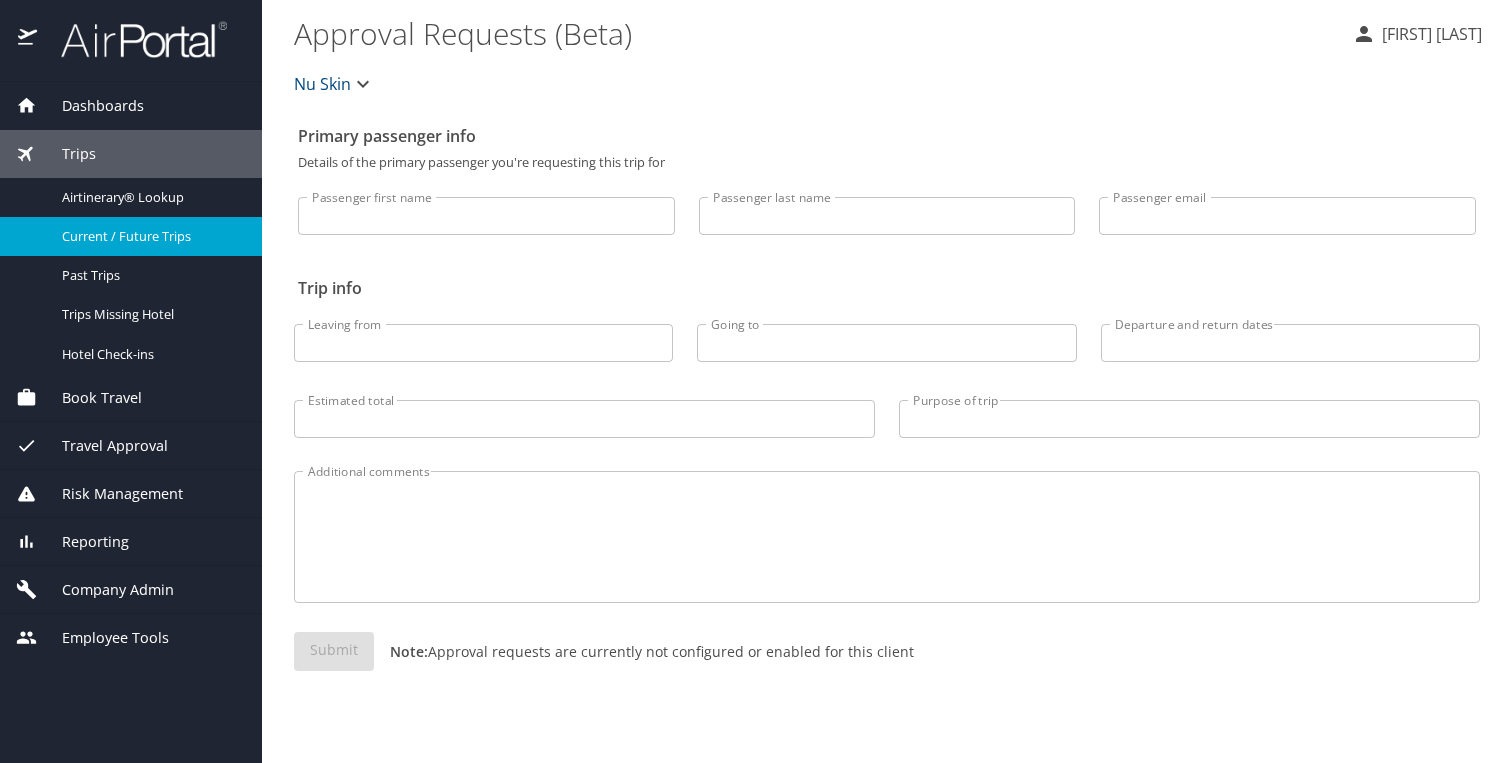 click on "Current / Future Trips" at bounding box center (150, 236) 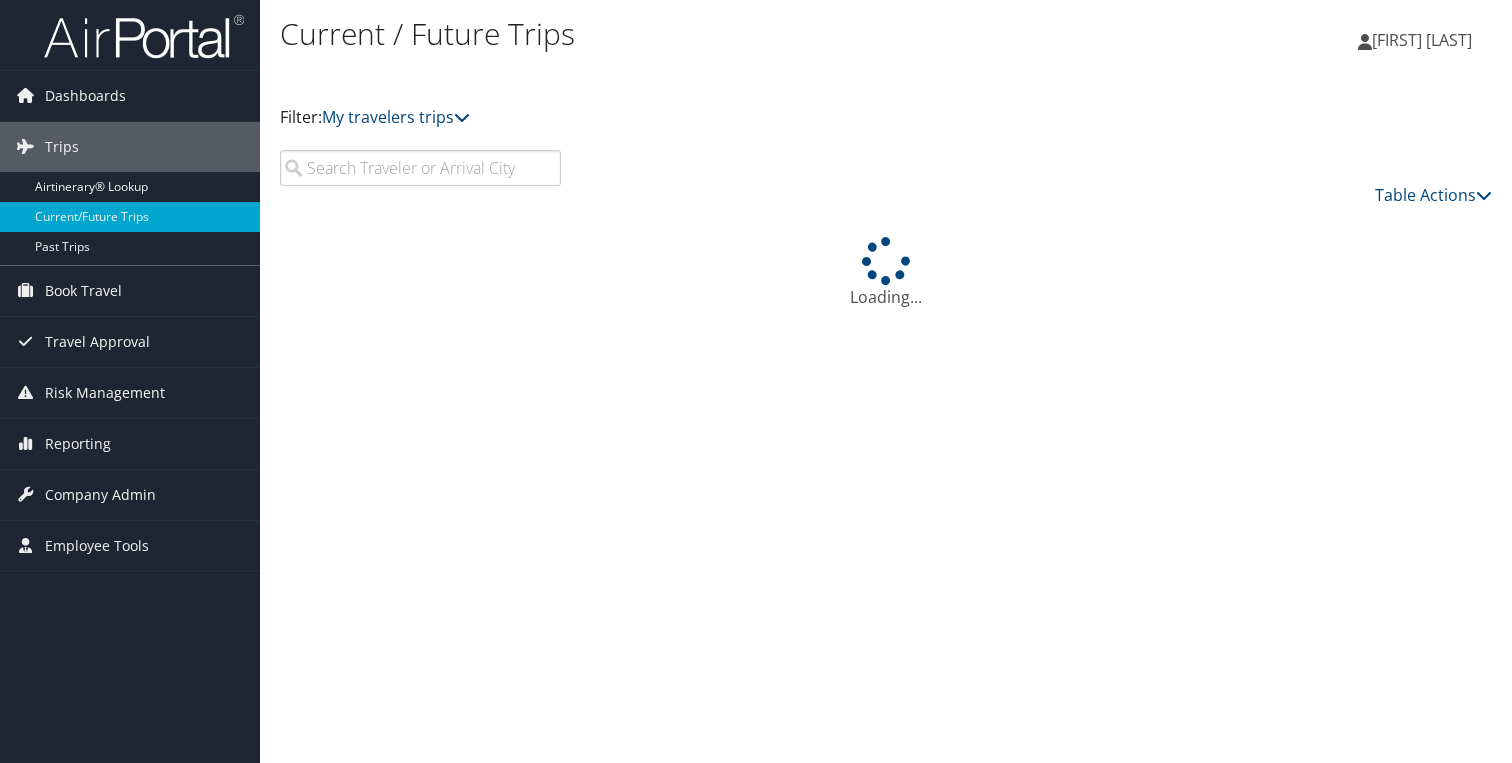 scroll, scrollTop: 0, scrollLeft: 0, axis: both 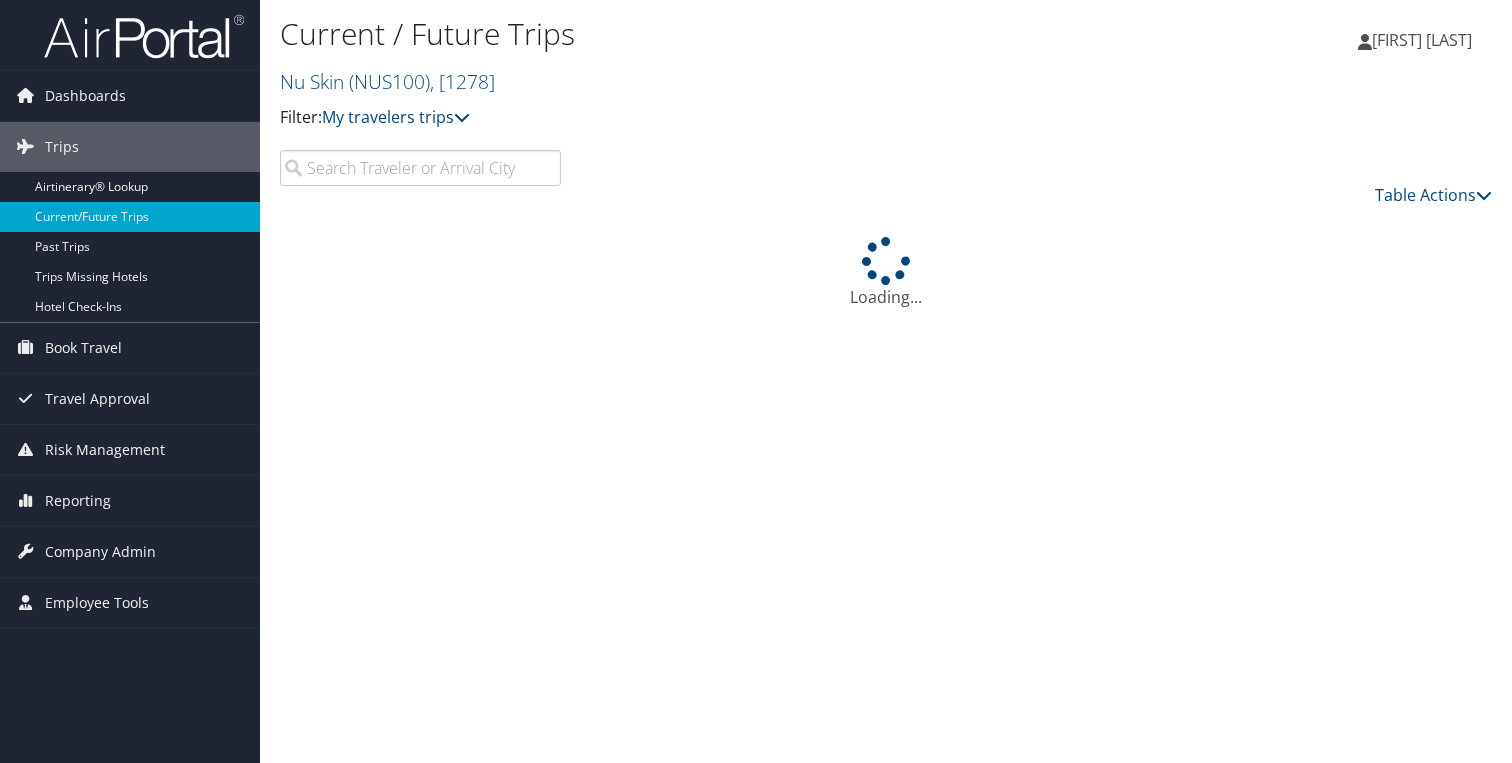 click at bounding box center (420, 168) 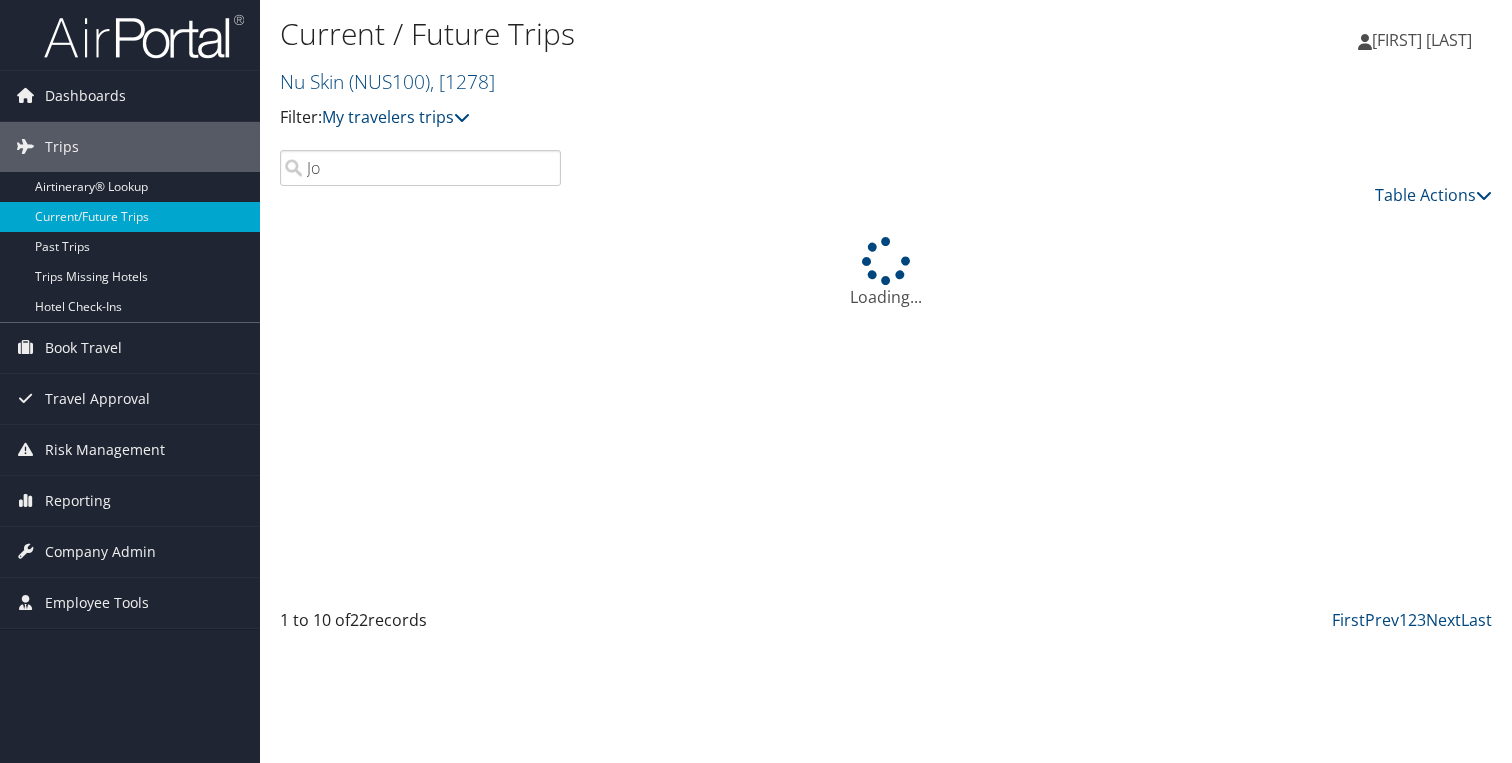 type on "J" 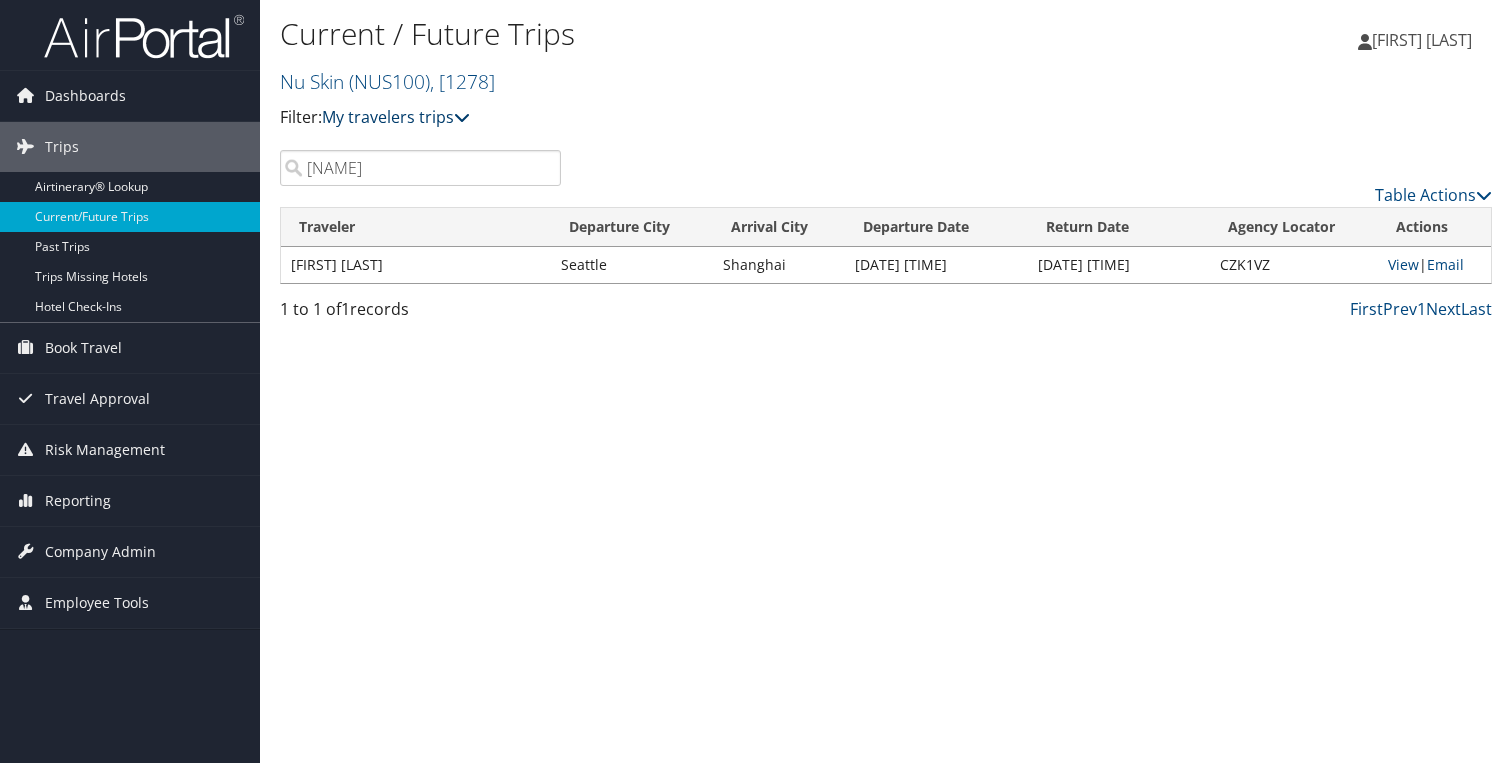 type on "Sueper" 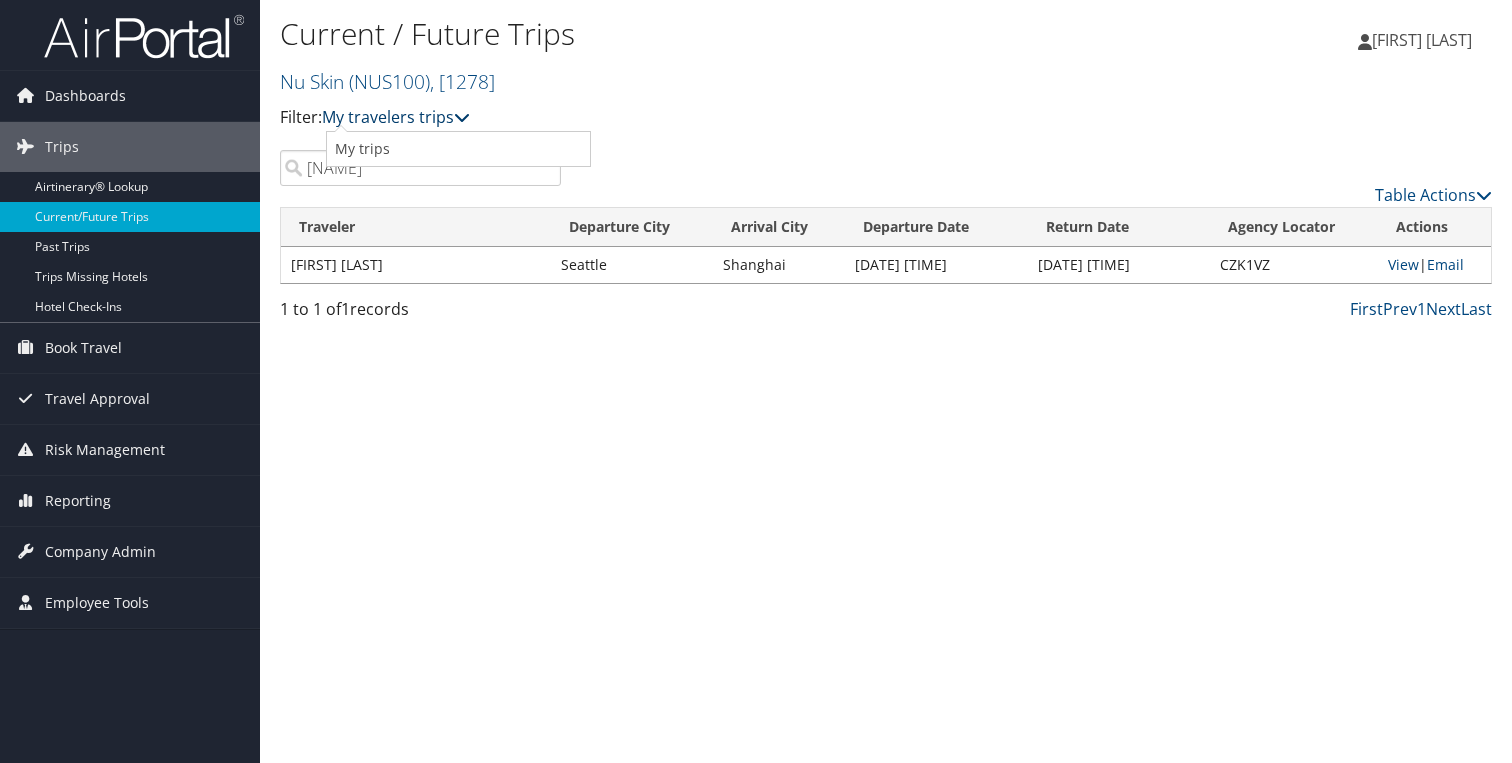 click on "My travelers trips" at bounding box center (396, 117) 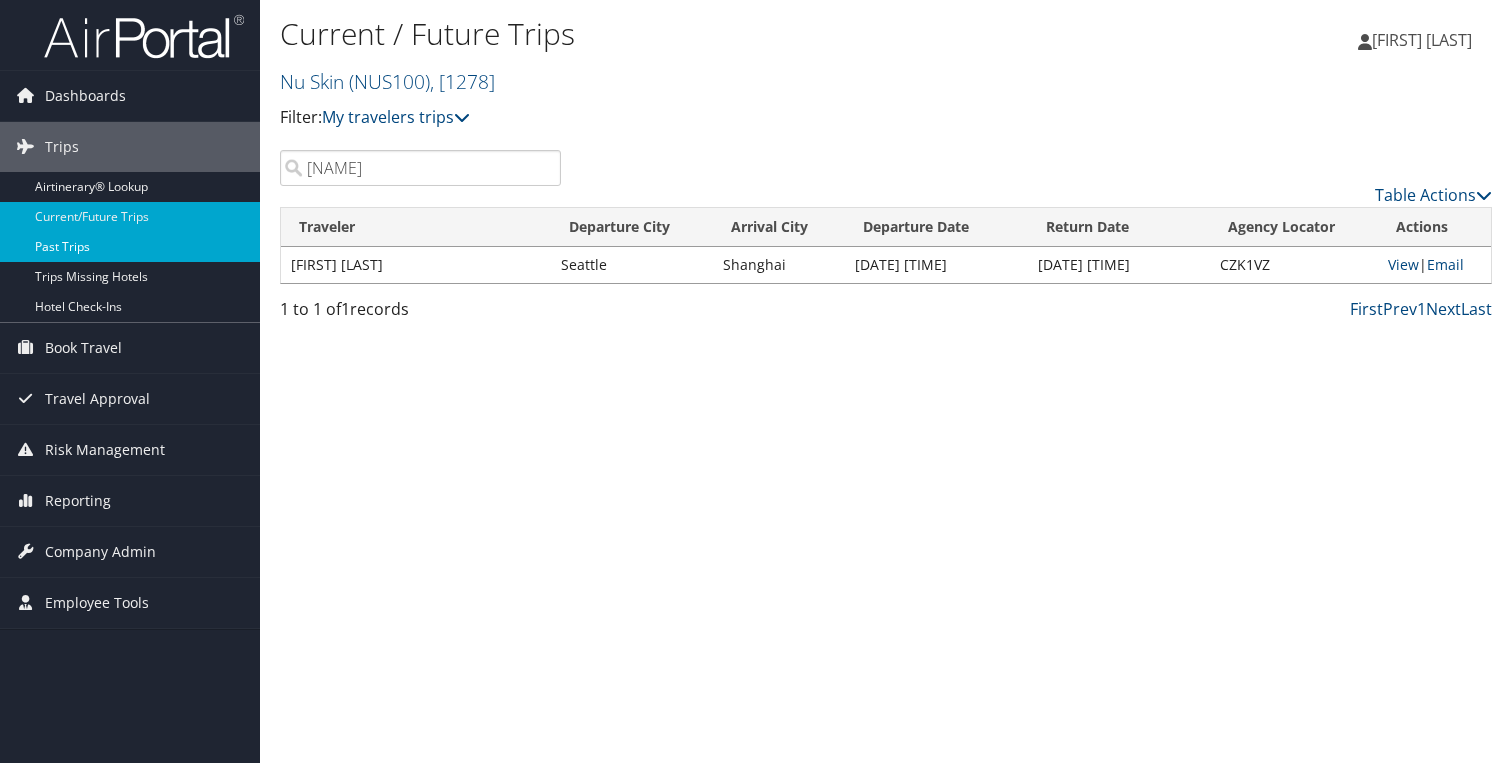 click on "Past Trips" at bounding box center [130, 247] 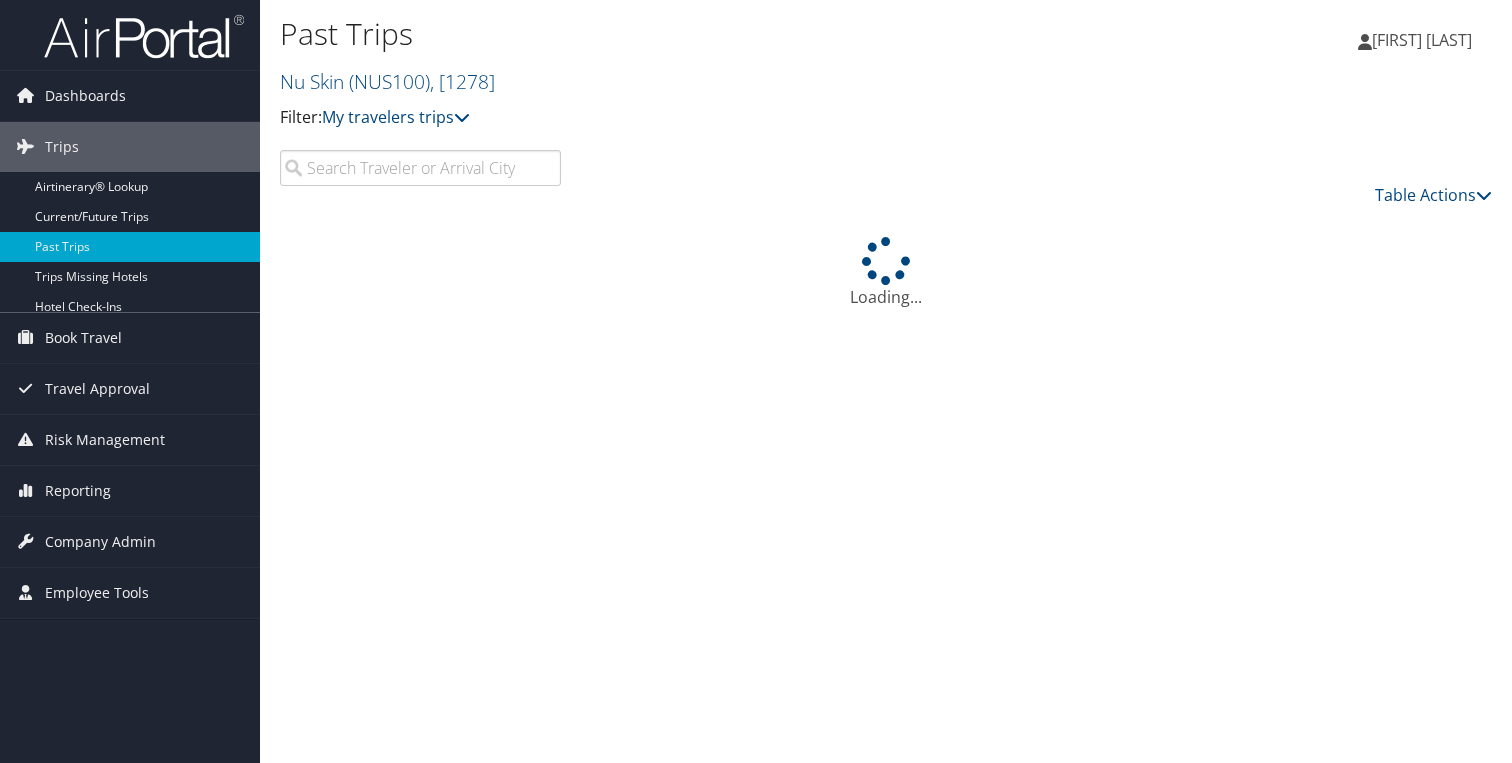 scroll, scrollTop: 0, scrollLeft: 0, axis: both 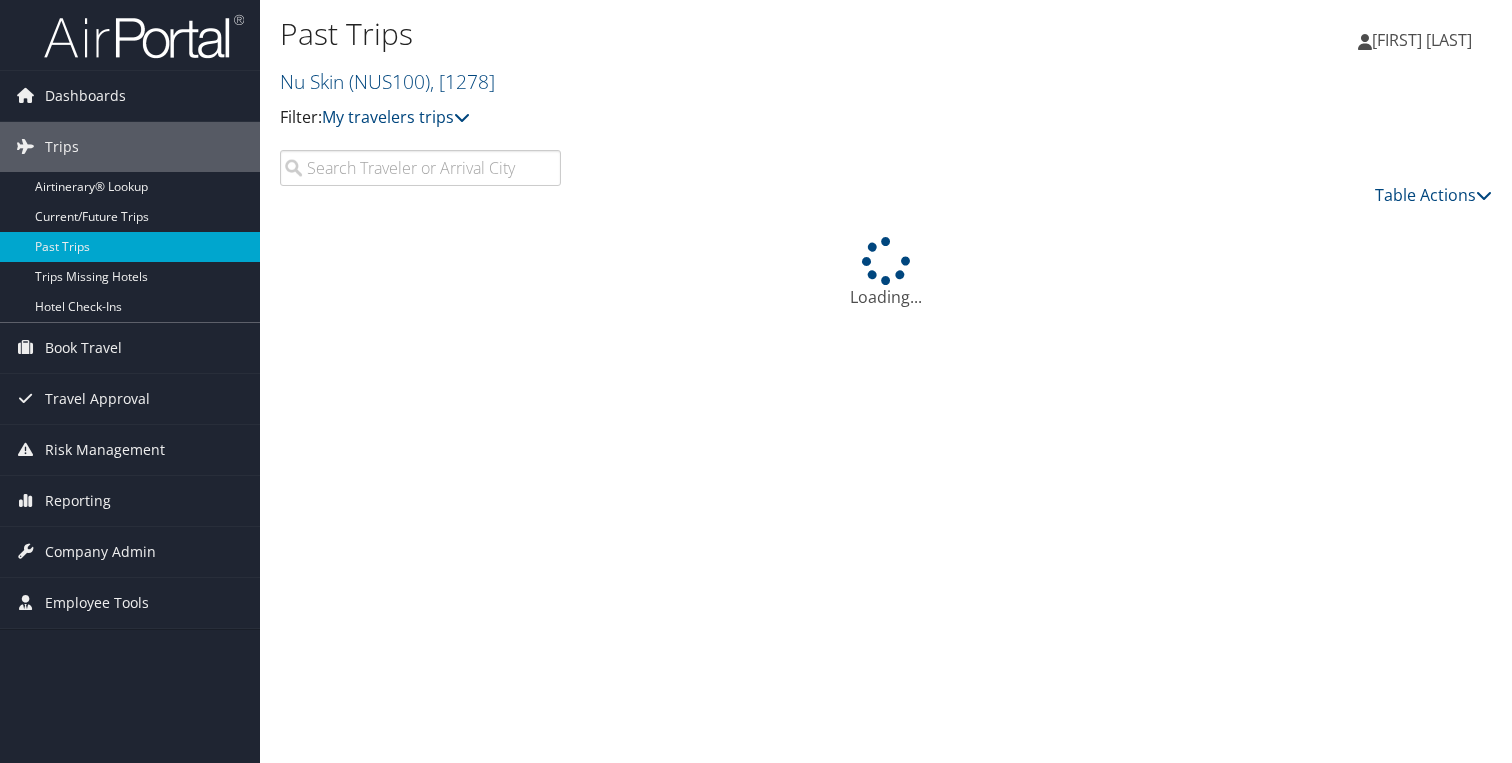 click at bounding box center [420, 168] 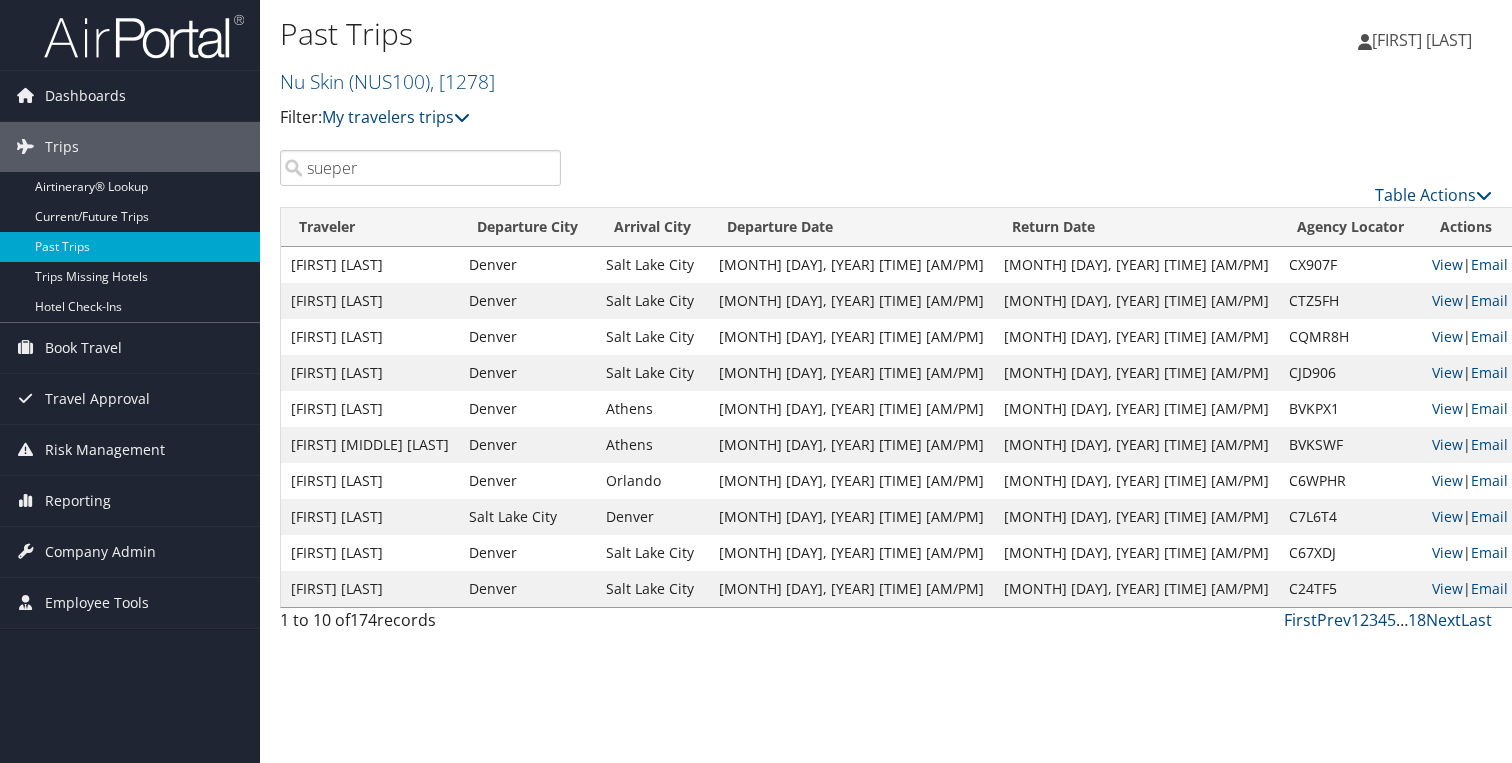 type on "sueper" 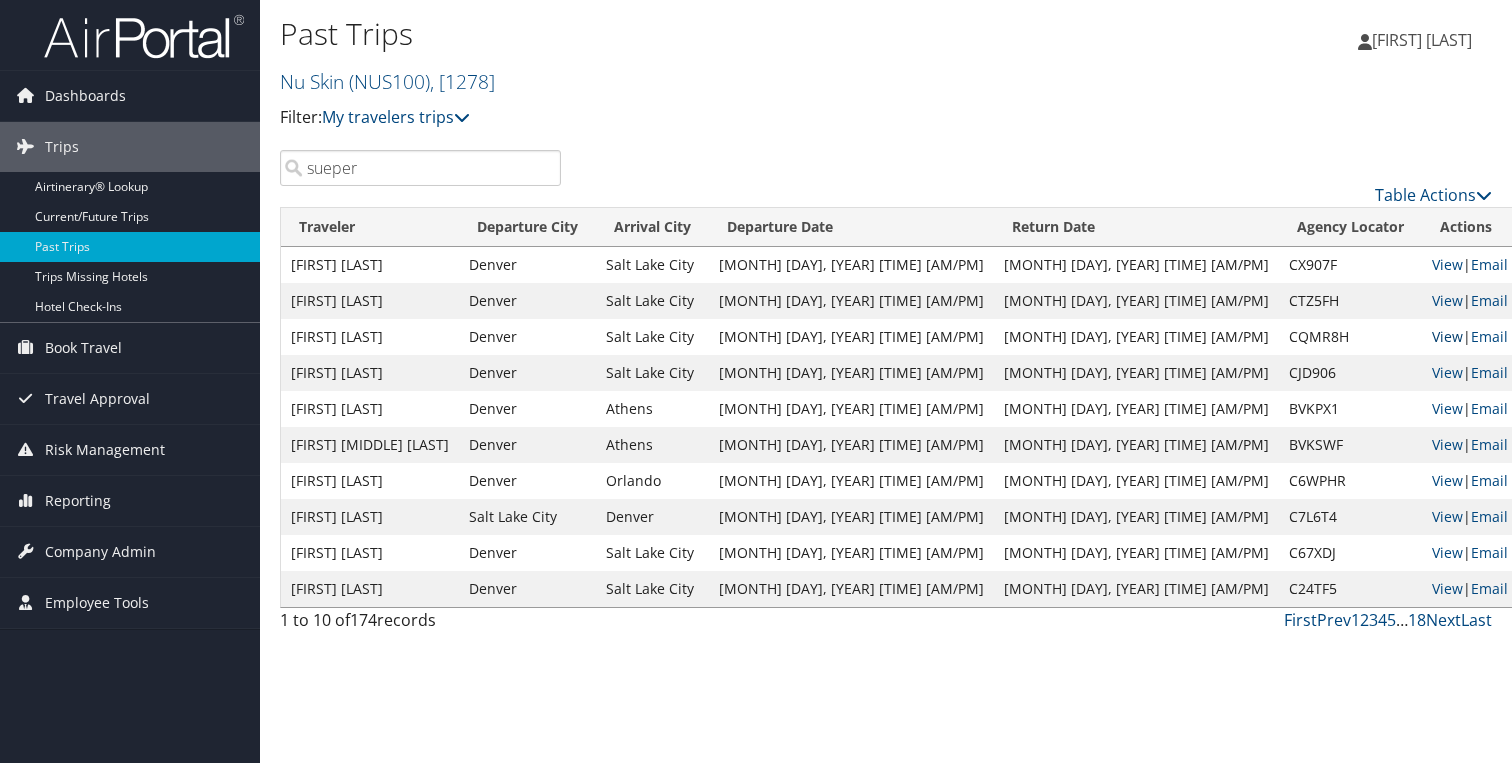 click on "View" at bounding box center (1447, 336) 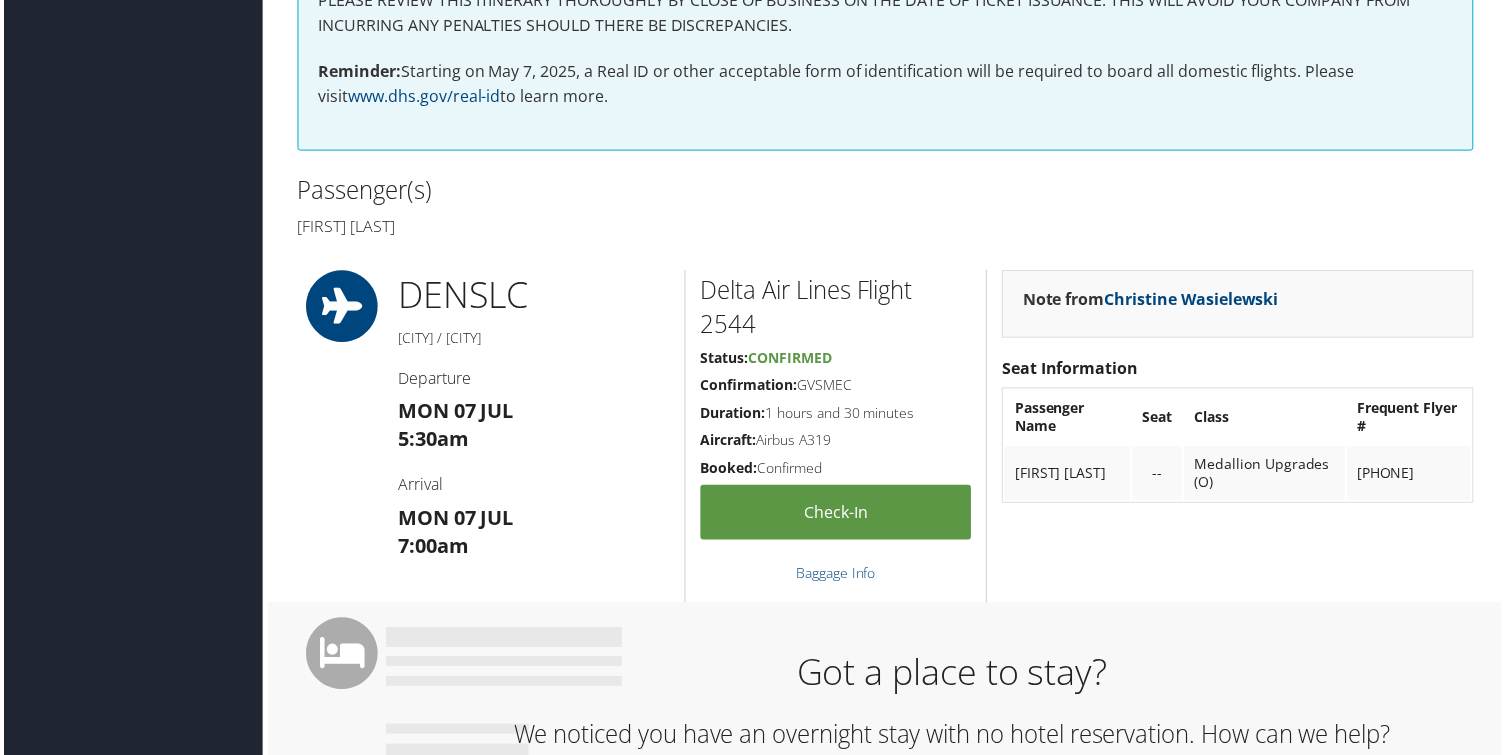 scroll, scrollTop: 0, scrollLeft: 0, axis: both 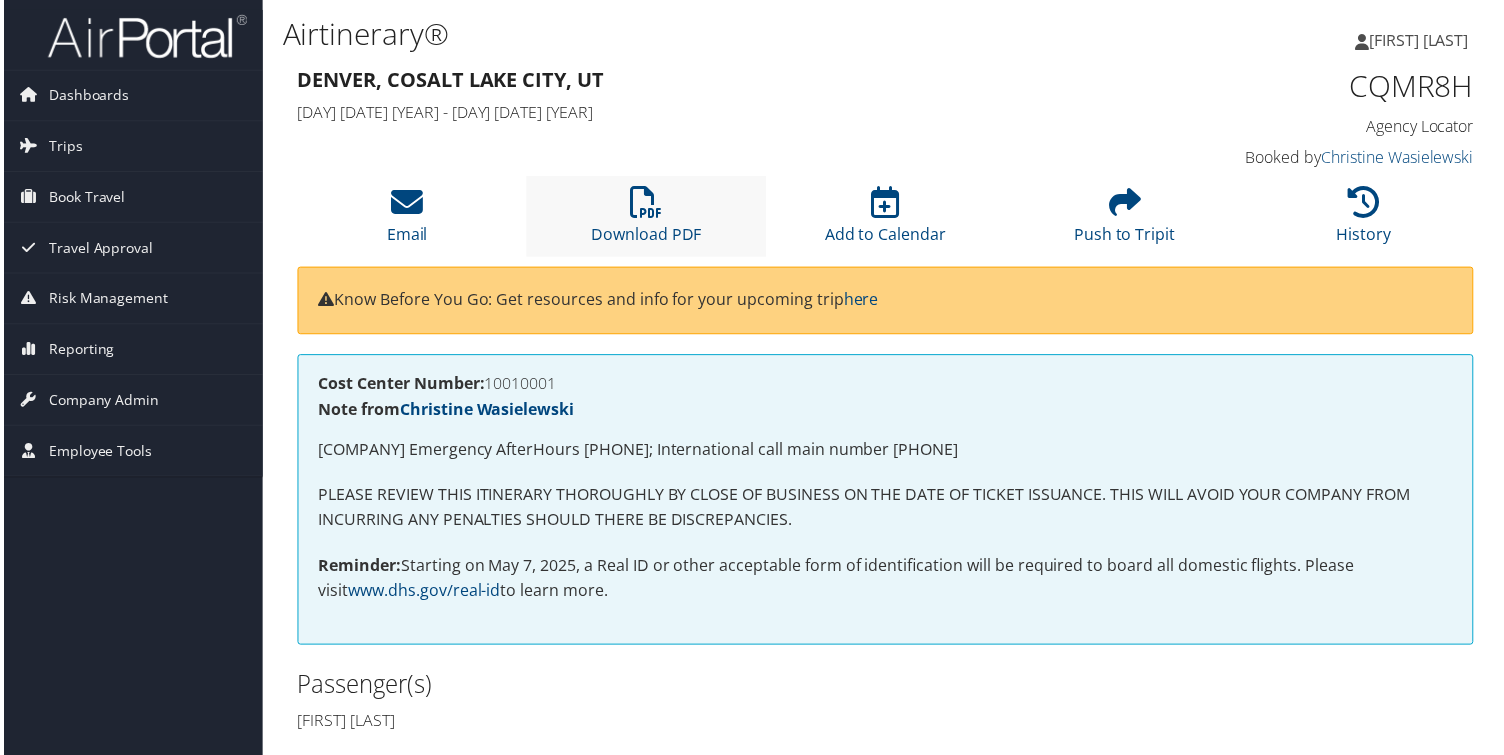 click on "Download PDF" at bounding box center [645, 217] 